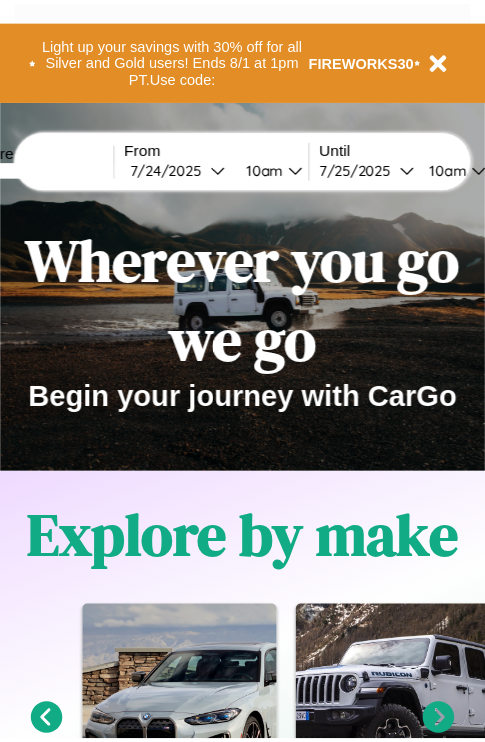 scroll, scrollTop: 0, scrollLeft: 0, axis: both 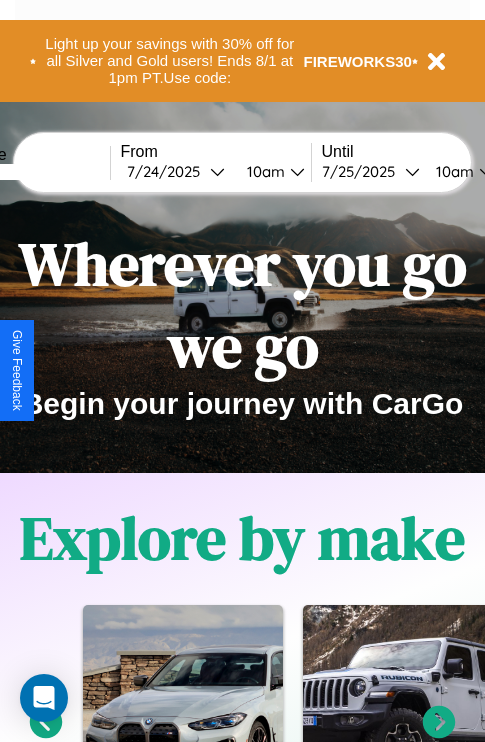 click at bounding box center [35, 172] 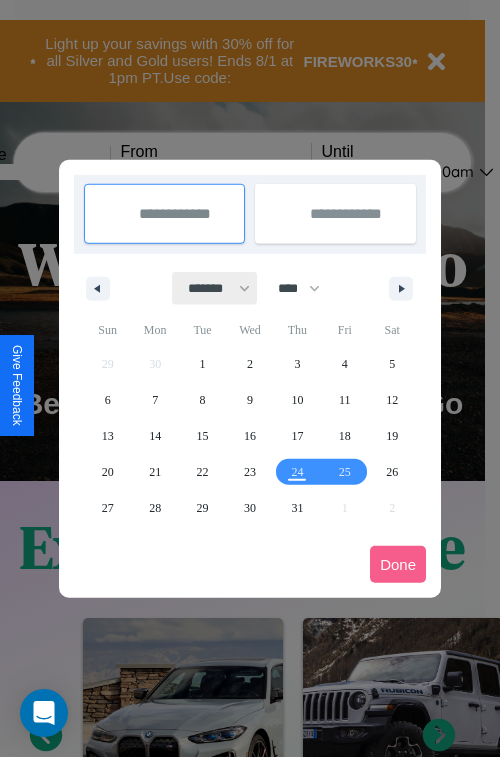 click on "******* ******** ***** ***** *** **** **** ****** ********* ******* ******** ********" at bounding box center (215, 288) 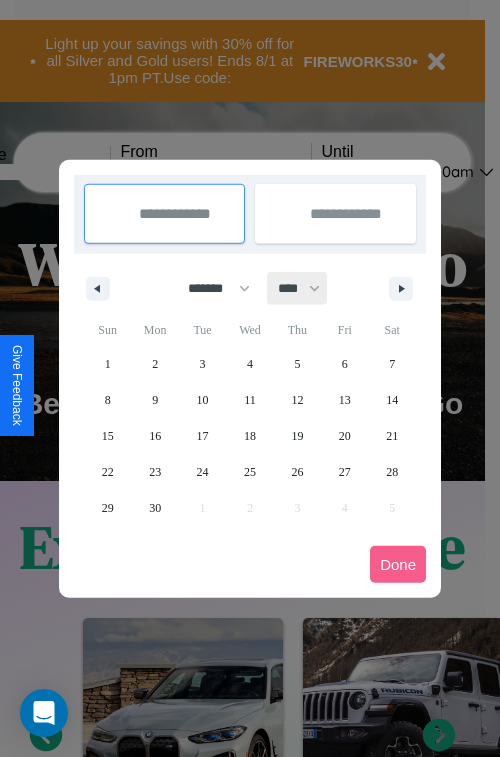 click on "**** **** **** **** **** **** **** **** **** **** **** **** **** **** **** **** **** **** **** **** **** **** **** **** **** **** **** **** **** **** **** **** **** **** **** **** **** **** **** **** **** **** **** **** **** **** **** **** **** **** **** **** **** **** **** **** **** **** **** **** **** **** **** **** **** **** **** **** **** **** **** **** **** **** **** **** **** **** **** **** **** **** **** **** **** **** **** **** **** **** **** **** **** **** **** **** **** **** **** **** **** **** **** **** **** **** **** **** **** **** **** **** **** **** **** **** **** **** **** **** ****" at bounding box center (298, 288) 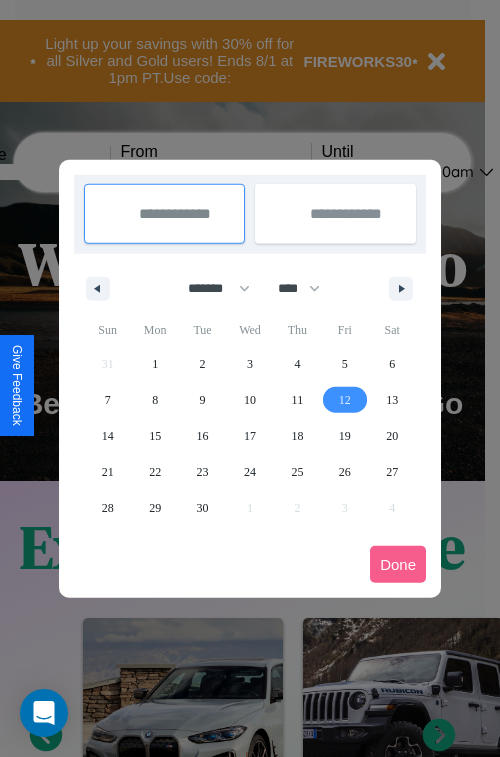click on "12" at bounding box center [345, 400] 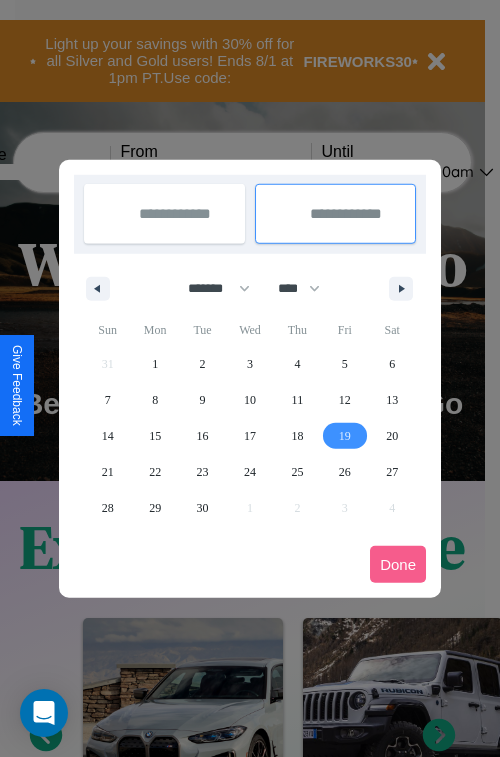 click on "19" at bounding box center [345, 436] 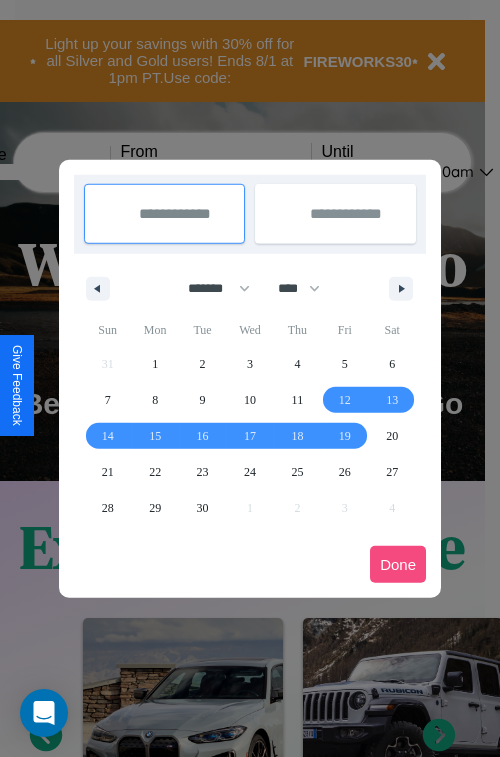 click on "Done" at bounding box center (398, 564) 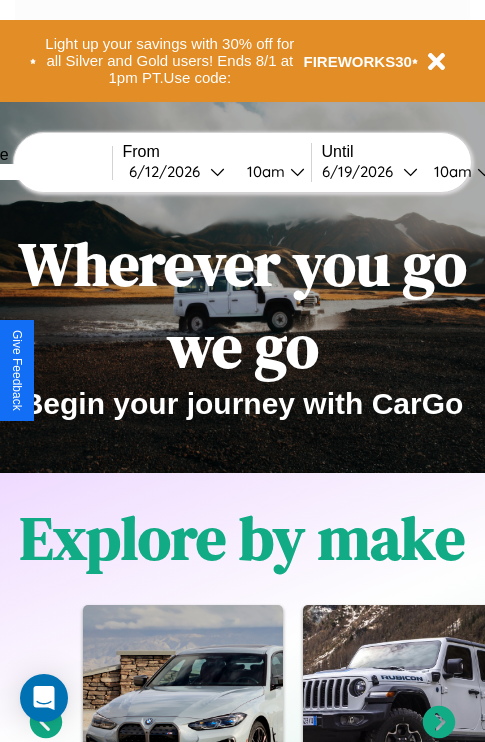 scroll, scrollTop: 0, scrollLeft: 74, axis: horizontal 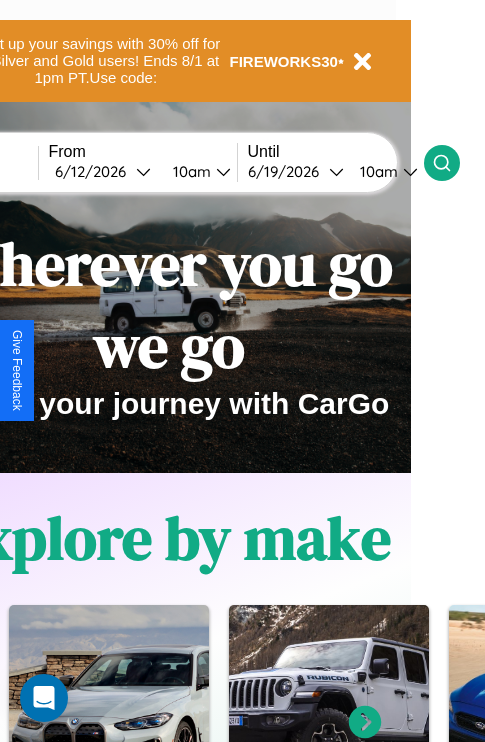 click 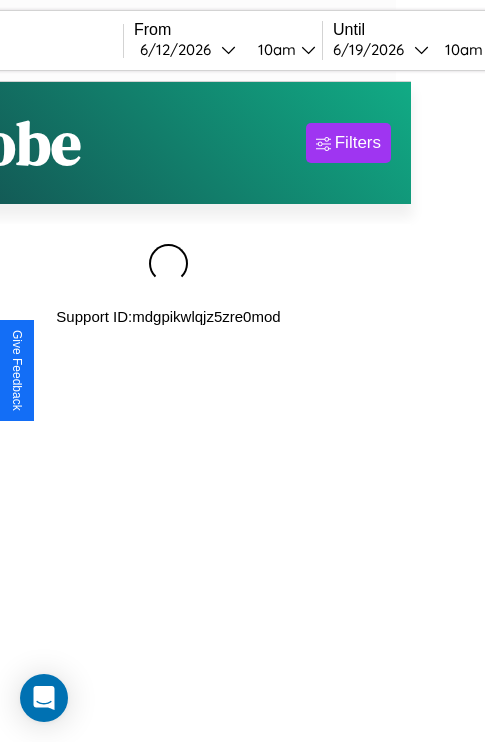 scroll, scrollTop: 0, scrollLeft: 0, axis: both 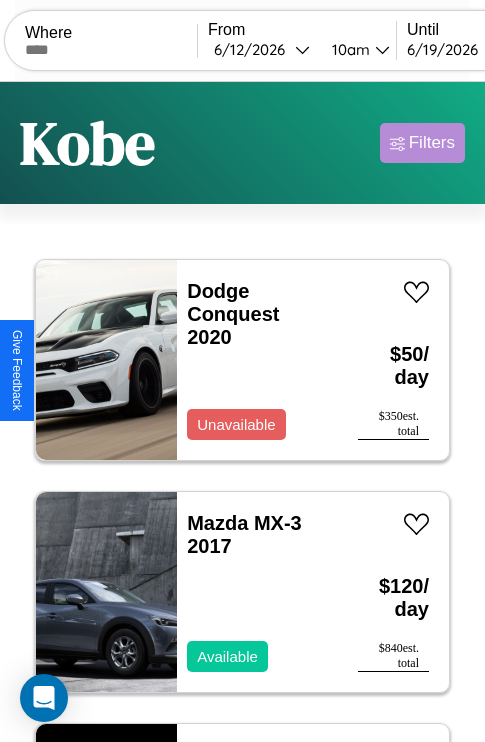 click on "Filters" at bounding box center (432, 143) 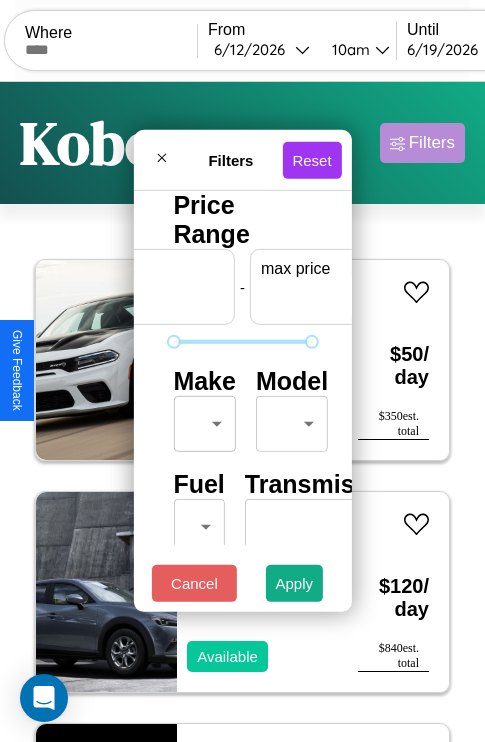 scroll, scrollTop: 0, scrollLeft: 124, axis: horizontal 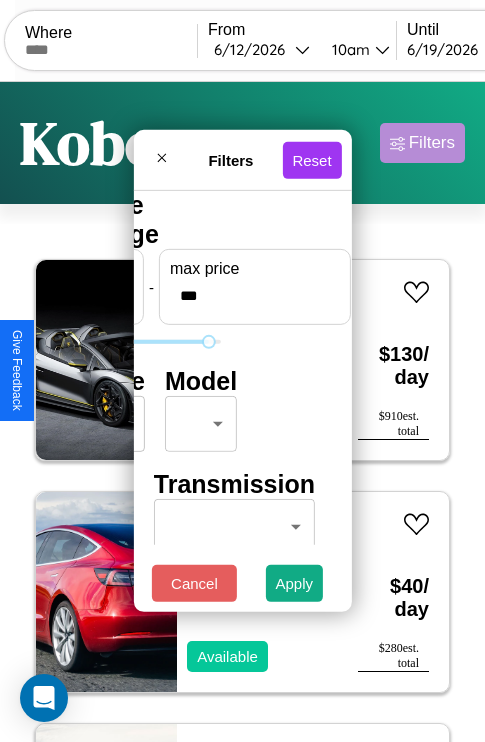 type on "***" 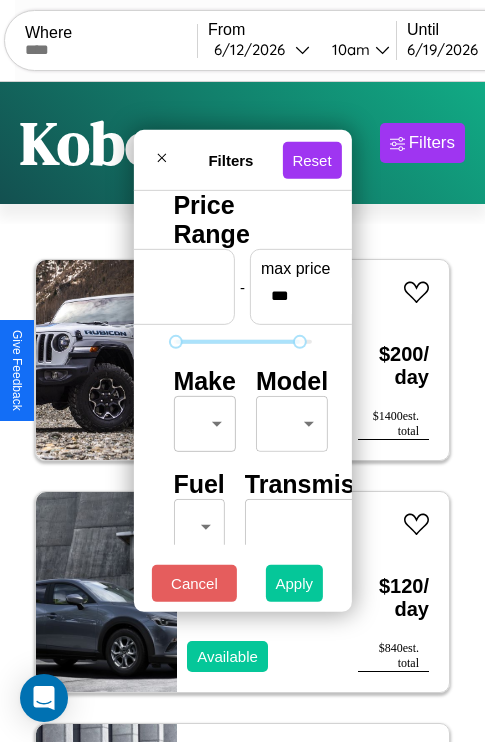type on "*" 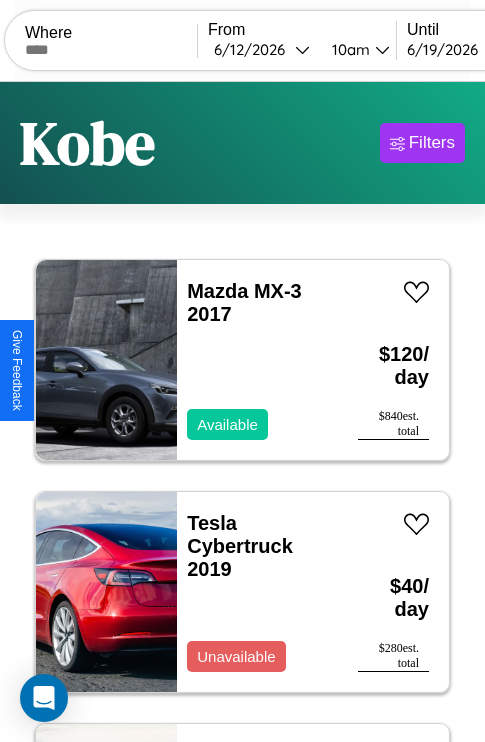 scroll, scrollTop: 95, scrollLeft: 0, axis: vertical 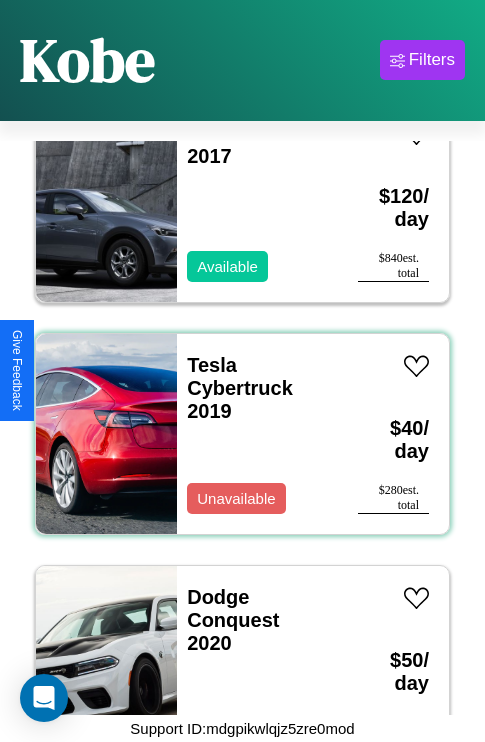 click on "Tesla   Cybertruck   2019 Unavailable" at bounding box center [257, 434] 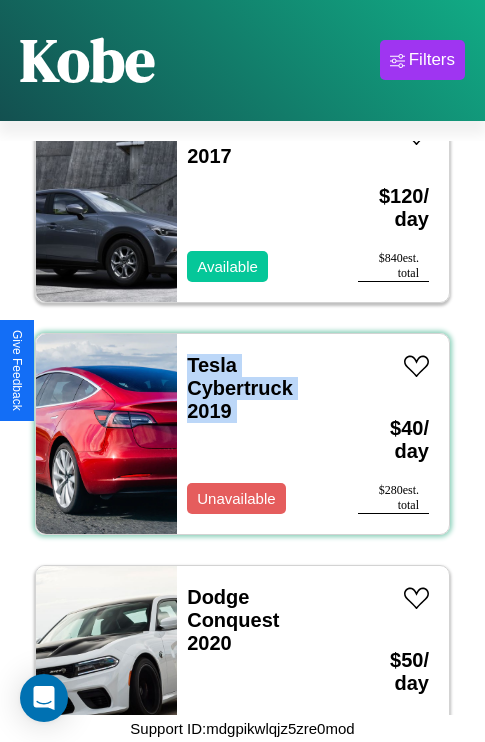 click on "Tesla   Cybertruck   2019 Unavailable" at bounding box center (257, 434) 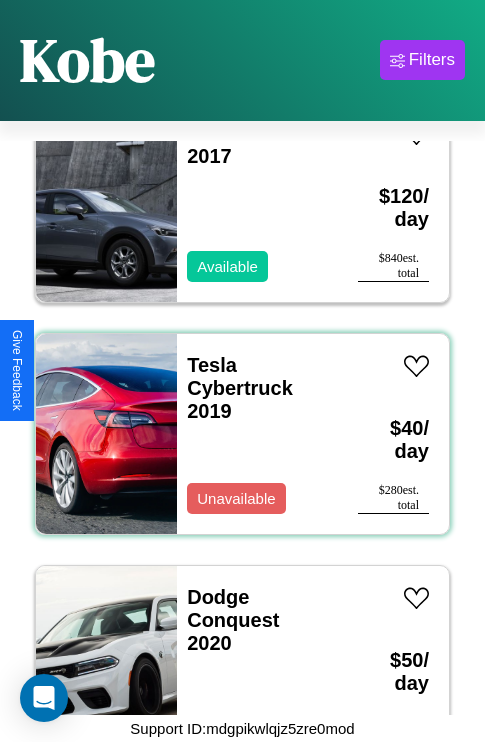 click on "Tesla   Cybertruck   2019 Unavailable" at bounding box center [257, 434] 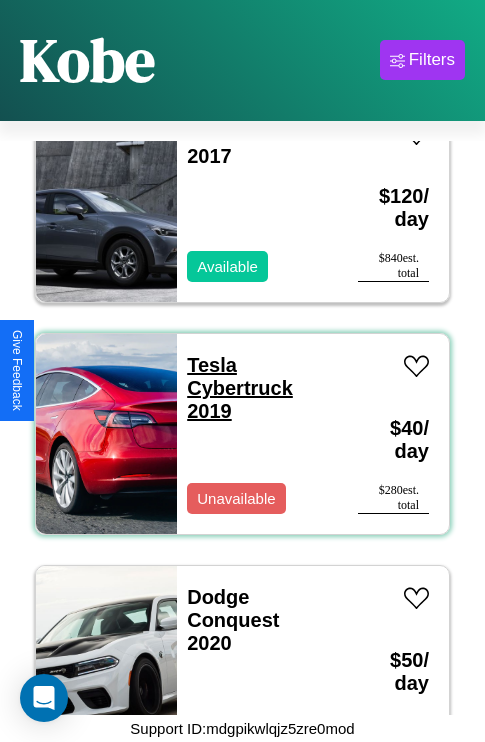 click on "Tesla   Cybertruck   2019" at bounding box center [240, 388] 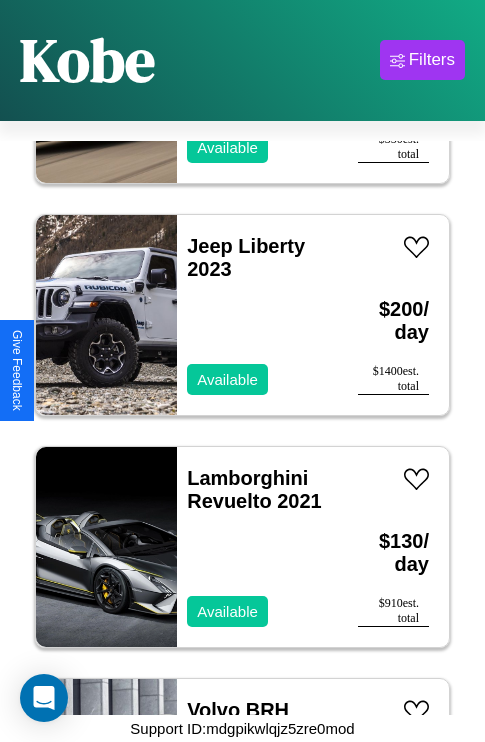 scroll, scrollTop: 771, scrollLeft: 0, axis: vertical 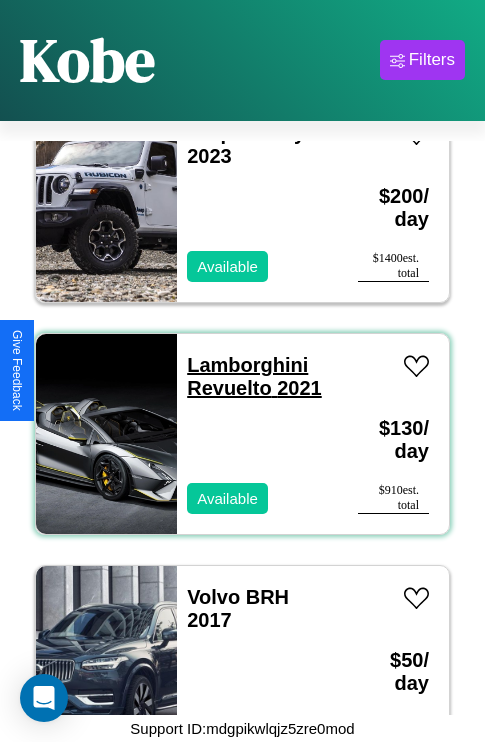 click on "Lamborghini   Revuelto   2021" at bounding box center (254, 376) 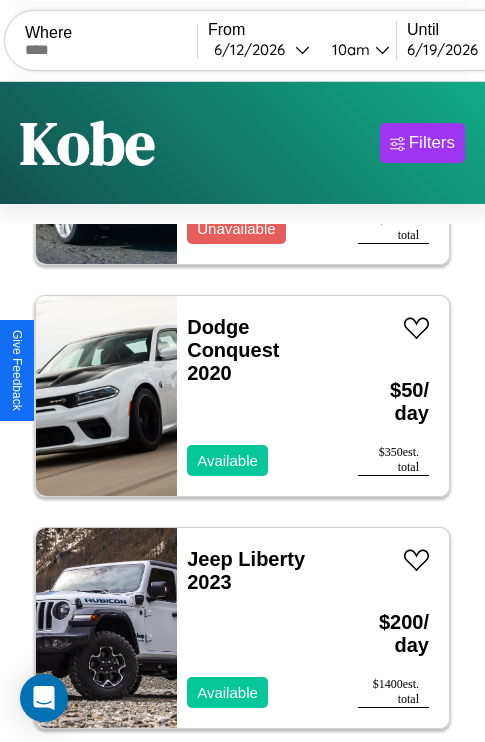 scroll, scrollTop: 0, scrollLeft: 0, axis: both 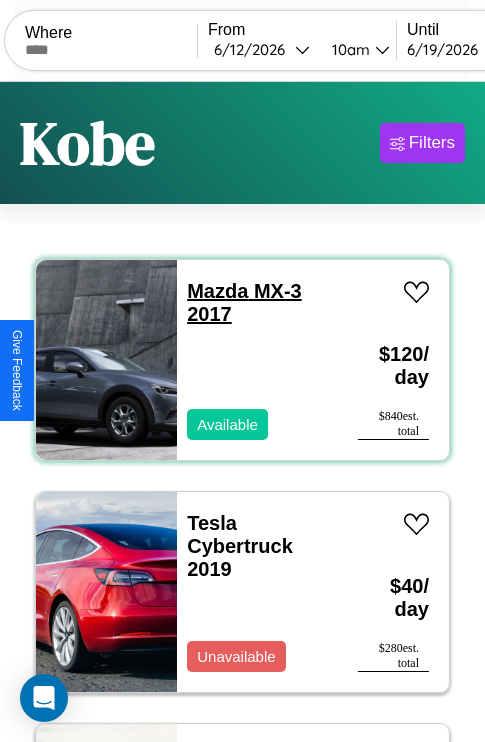 click on "Mazda   MX-3   2017" at bounding box center [244, 302] 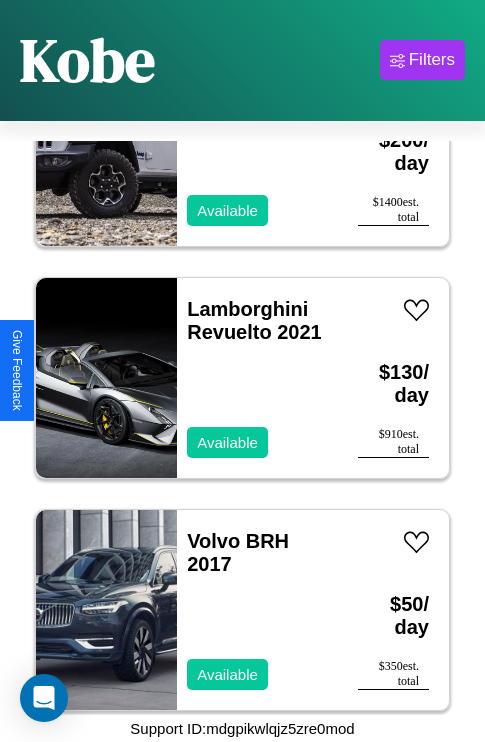 scroll, scrollTop: 846, scrollLeft: 0, axis: vertical 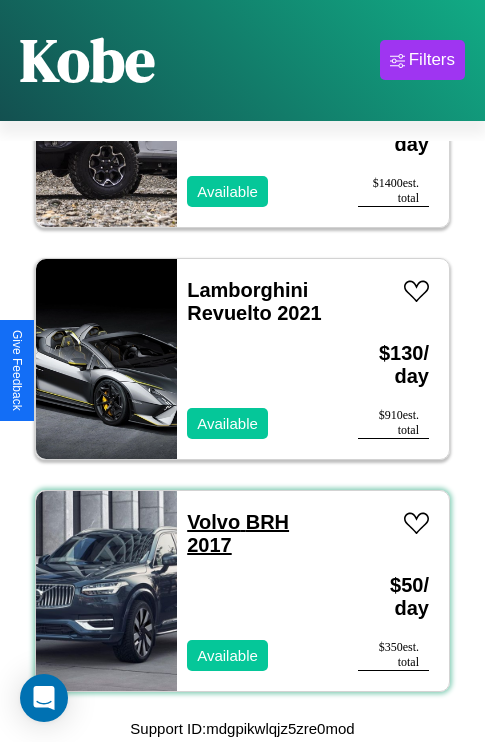 click on "Volvo   BRH   2017" at bounding box center [238, 533] 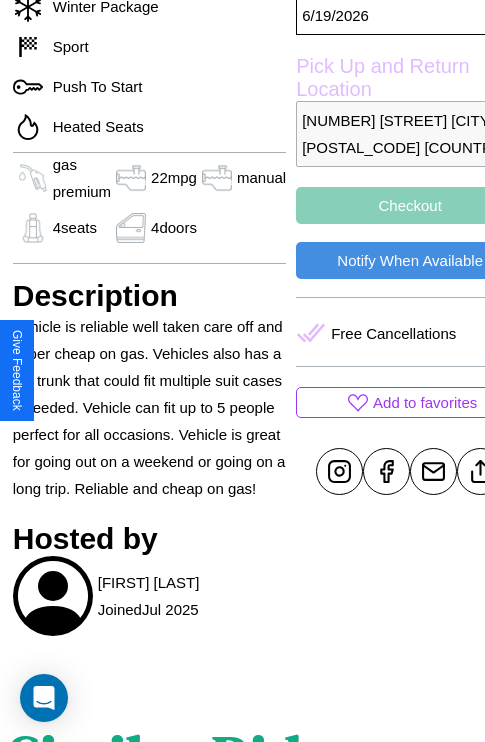 scroll, scrollTop: 674, scrollLeft: 71, axis: both 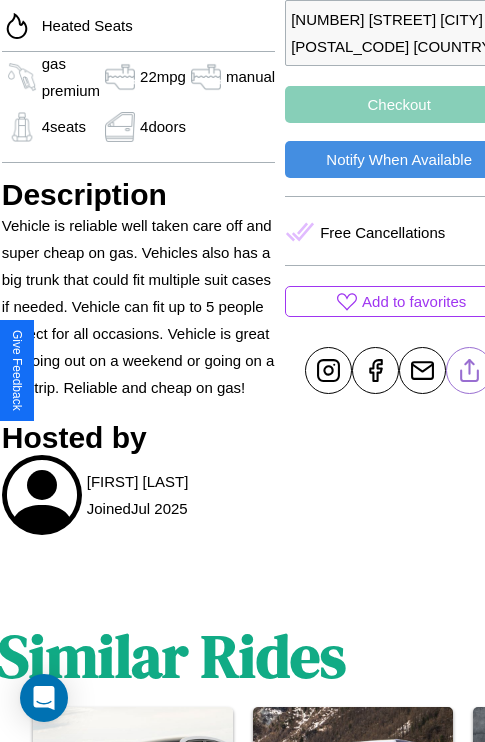 click 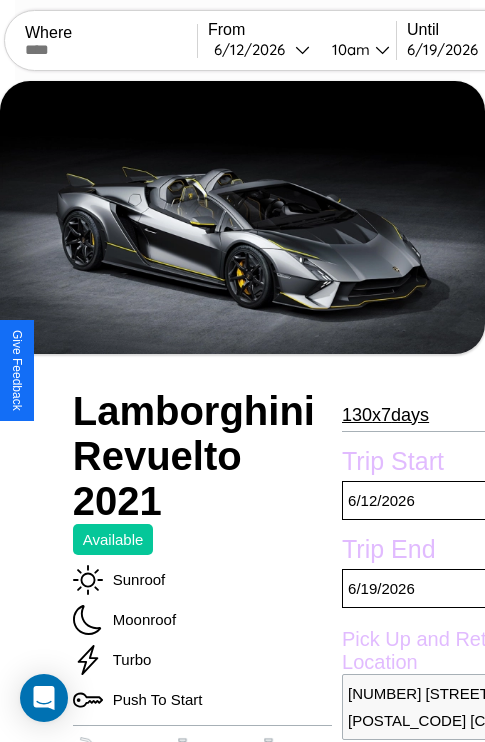 scroll, scrollTop: 44, scrollLeft: 0, axis: vertical 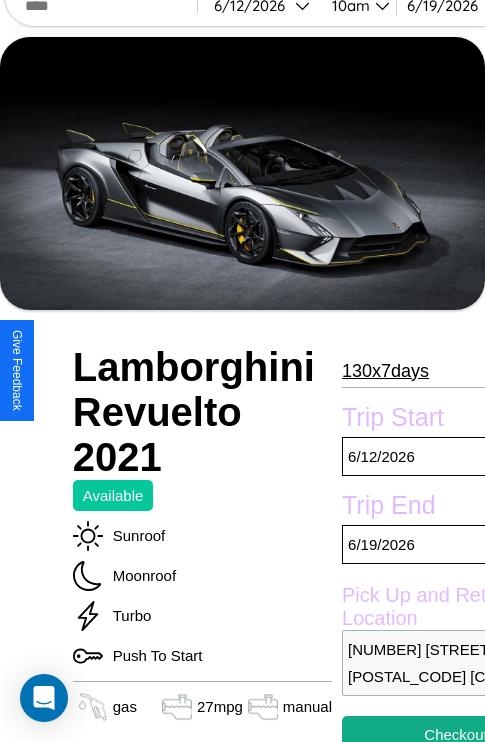 click on "[NUMBER] x [NUMBER] days" at bounding box center [385, 371] 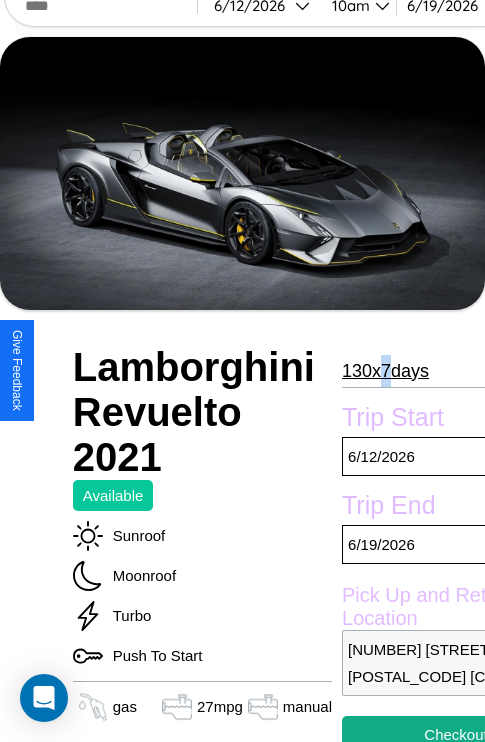 click on "130  x  7  days" at bounding box center (385, 371) 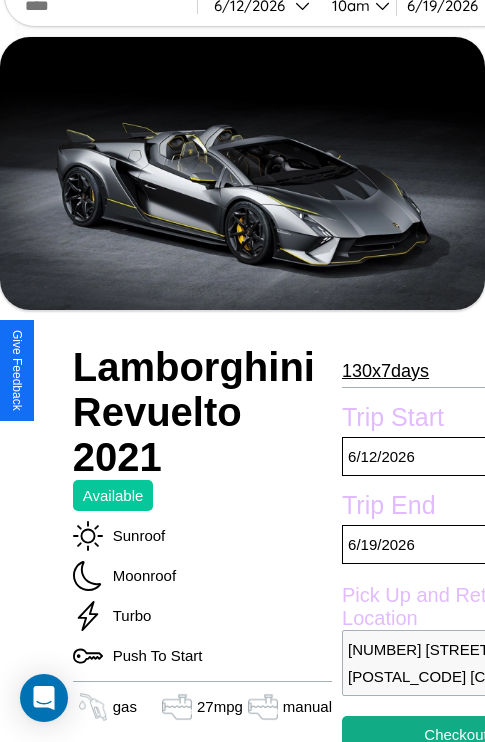 click on "130  x  7  days" at bounding box center [385, 371] 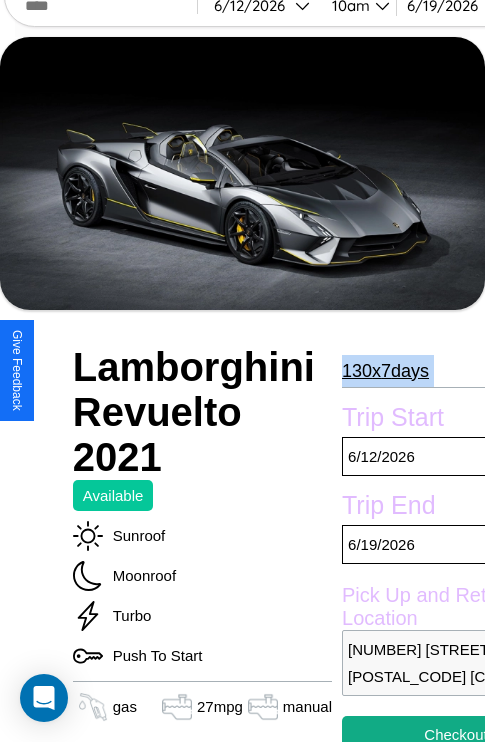 click on "130  x  7  days" at bounding box center [385, 371] 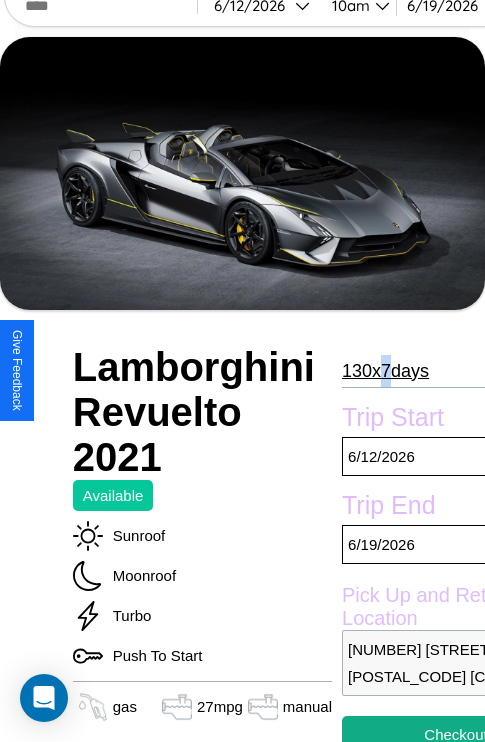 click on "130  x  7  days" at bounding box center (385, 371) 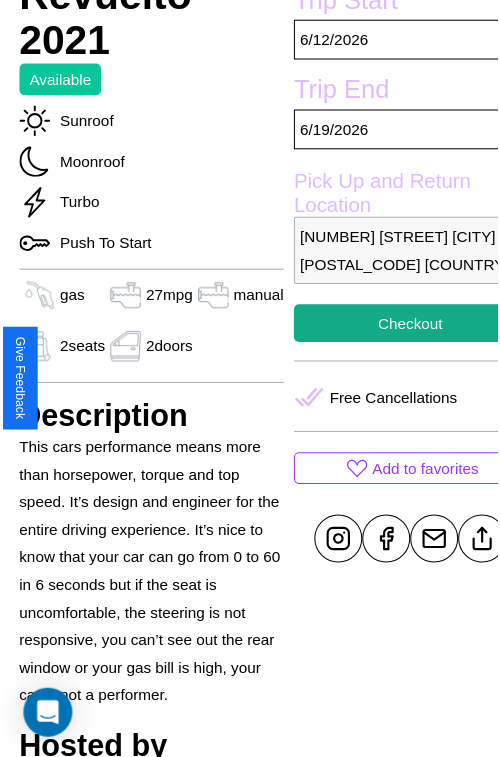 scroll, scrollTop: 550, scrollLeft: 68, axis: both 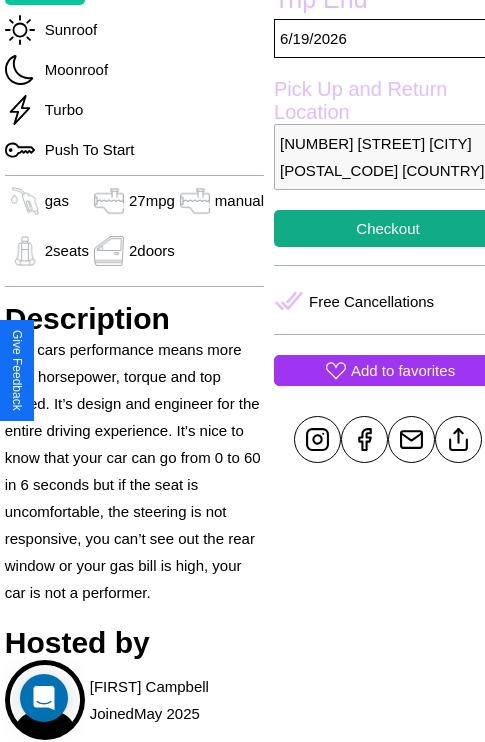 click on "Add to favorites" at bounding box center [403, 370] 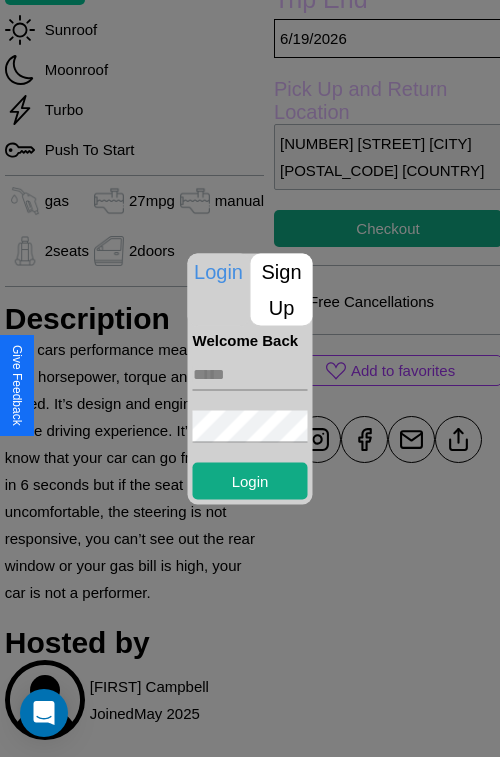click on "Sign Up" at bounding box center (282, 289) 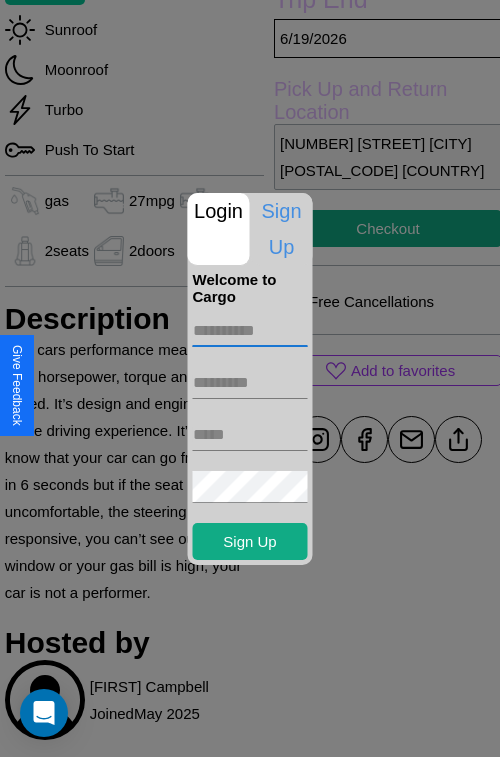 click at bounding box center (250, 331) 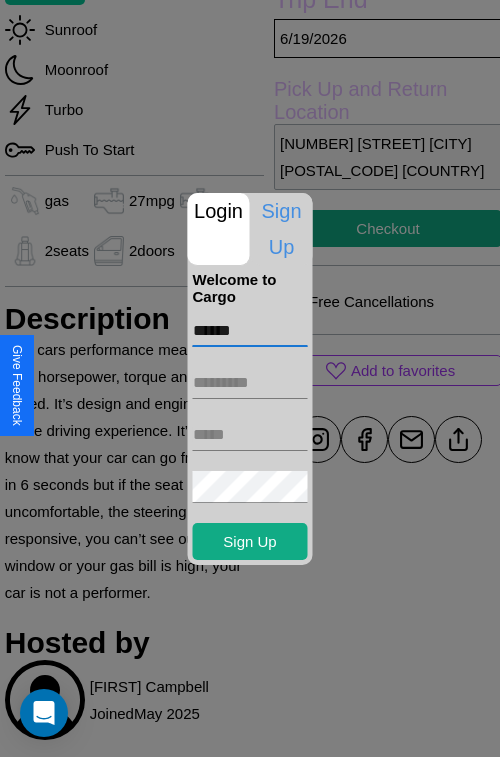 type on "******" 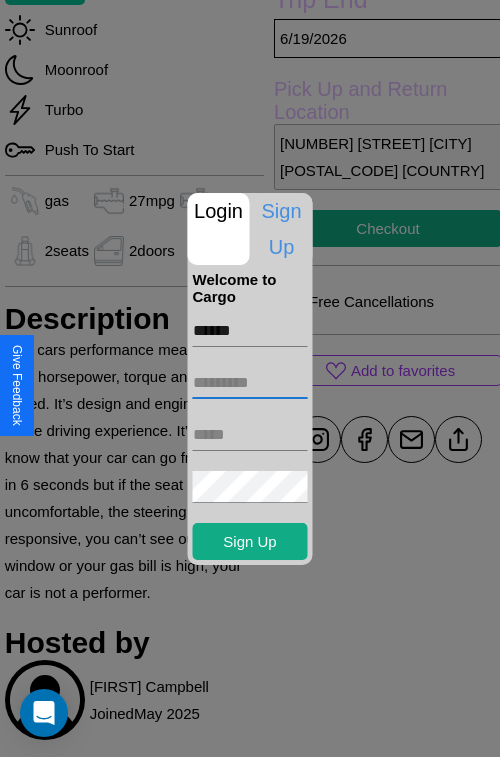 click at bounding box center [250, 383] 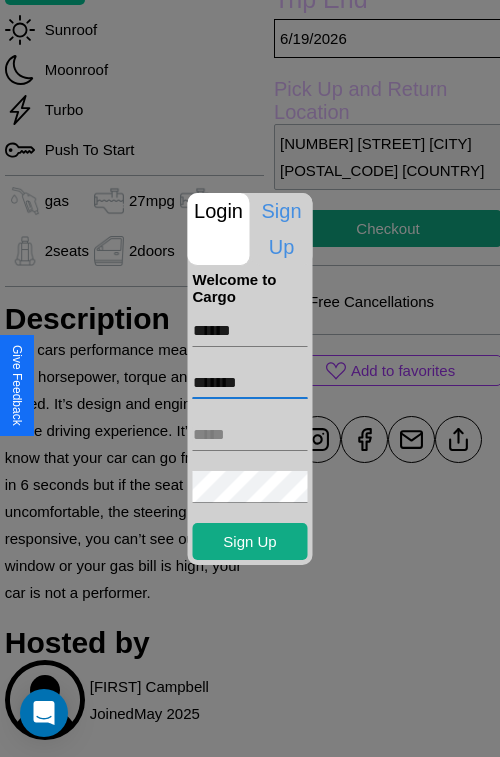type on "*******" 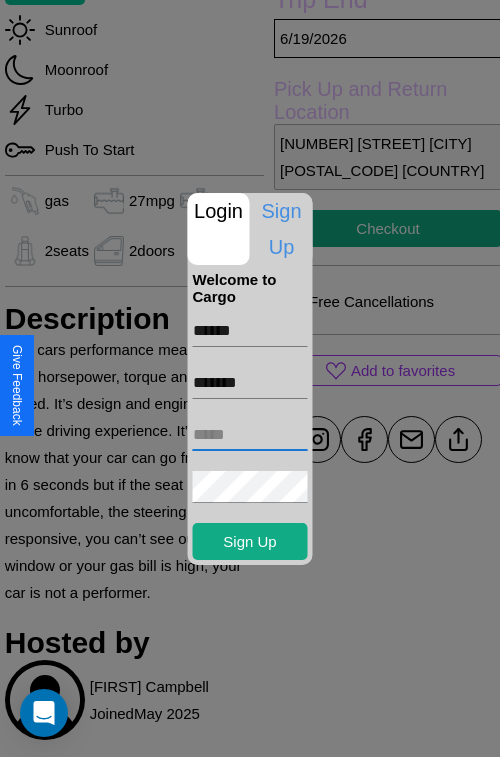 click at bounding box center [250, 435] 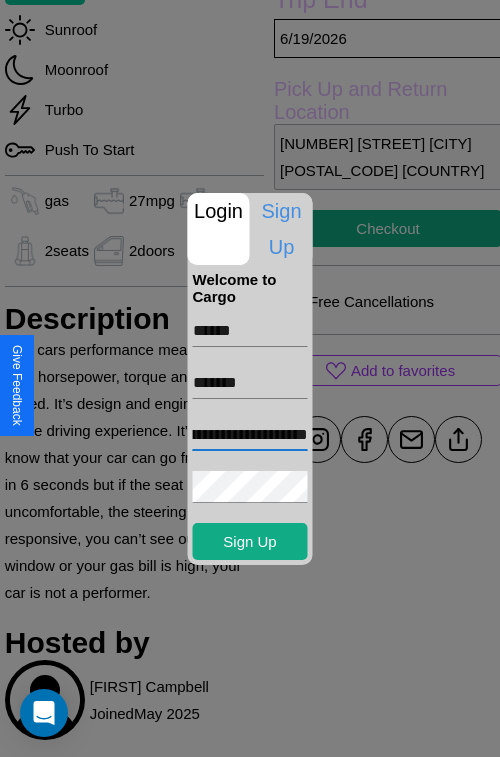 scroll, scrollTop: 0, scrollLeft: 101, axis: horizontal 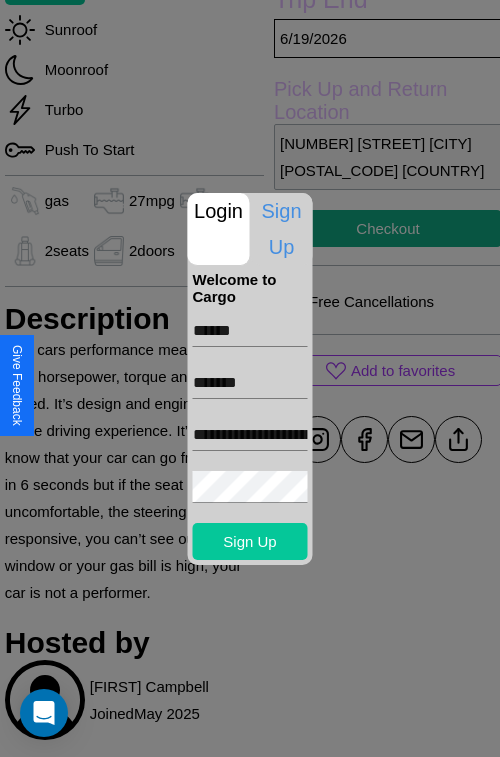 click on "Sign Up" at bounding box center (250, 541) 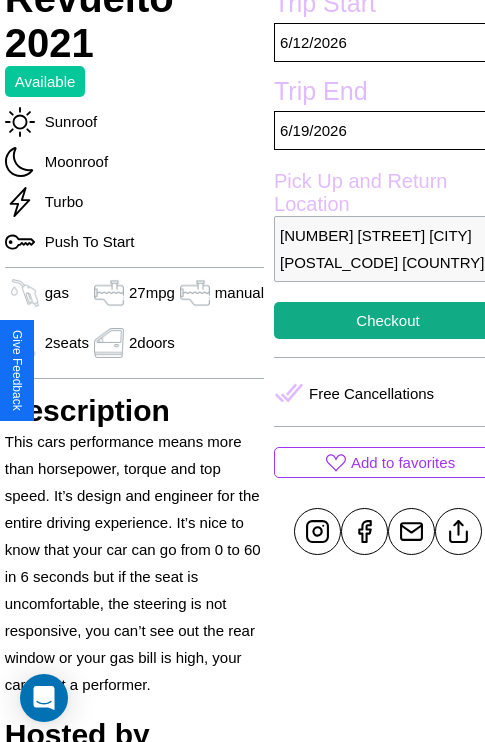 scroll, scrollTop: 408, scrollLeft: 68, axis: both 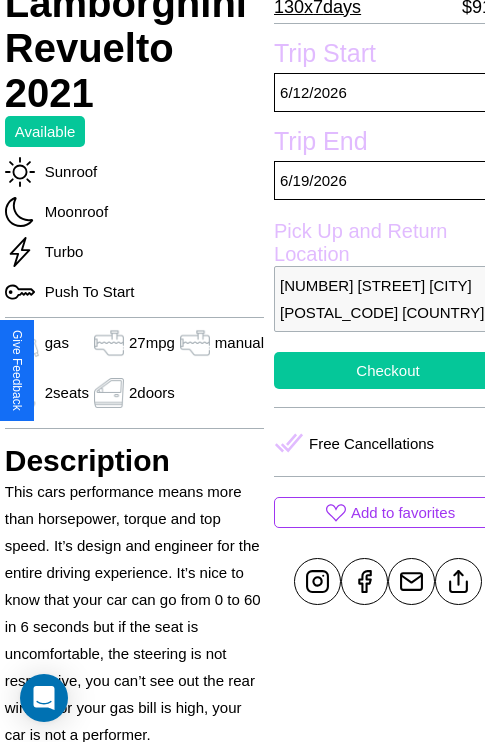 click on "Checkout" at bounding box center (388, 370) 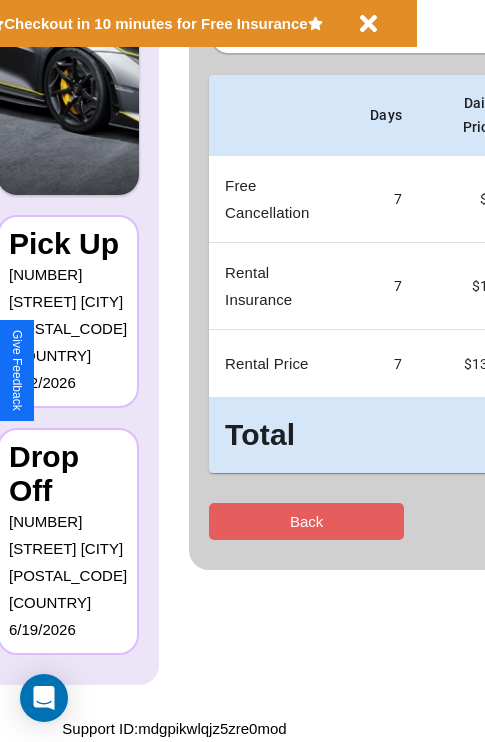scroll, scrollTop: 0, scrollLeft: 0, axis: both 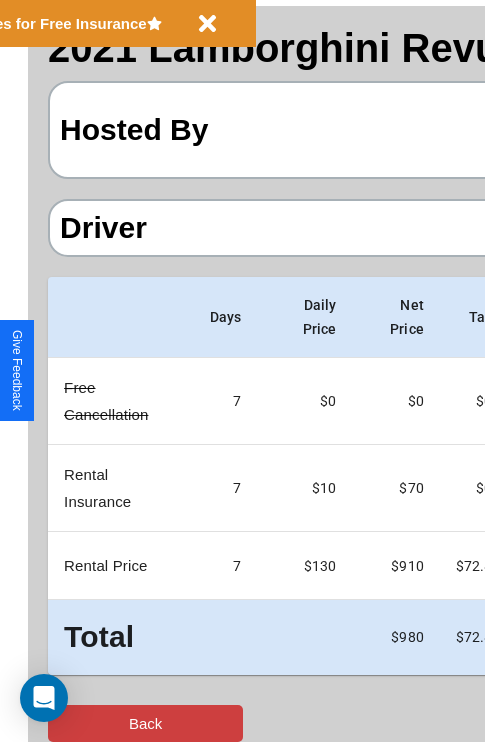 click on "Back" at bounding box center (145, 723) 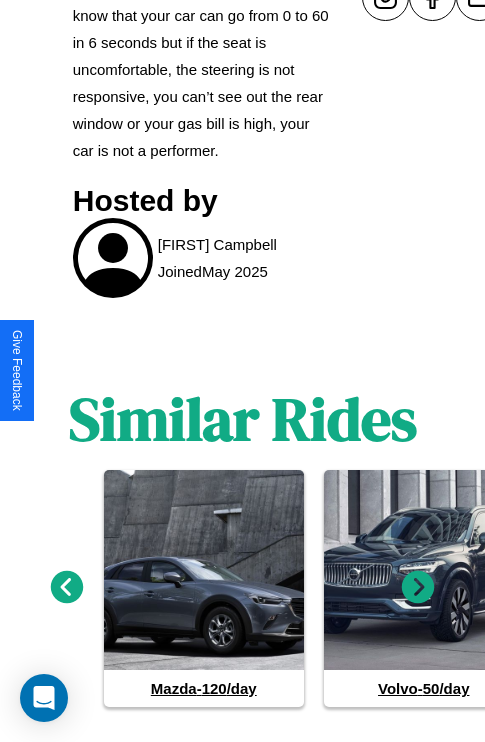 scroll, scrollTop: 1024, scrollLeft: 0, axis: vertical 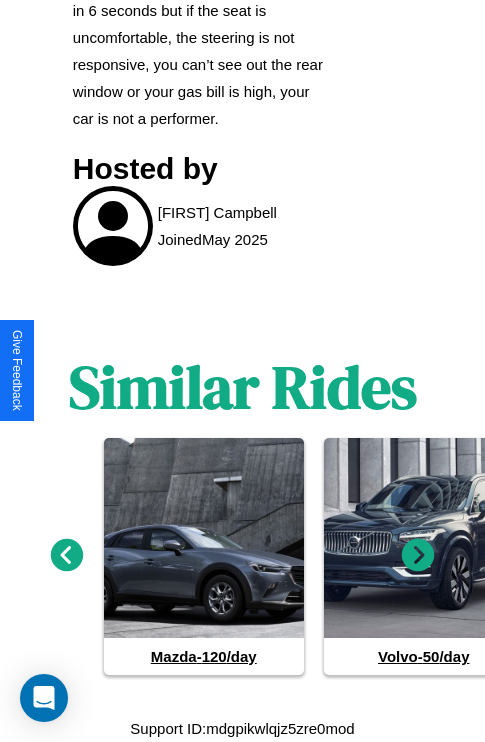click 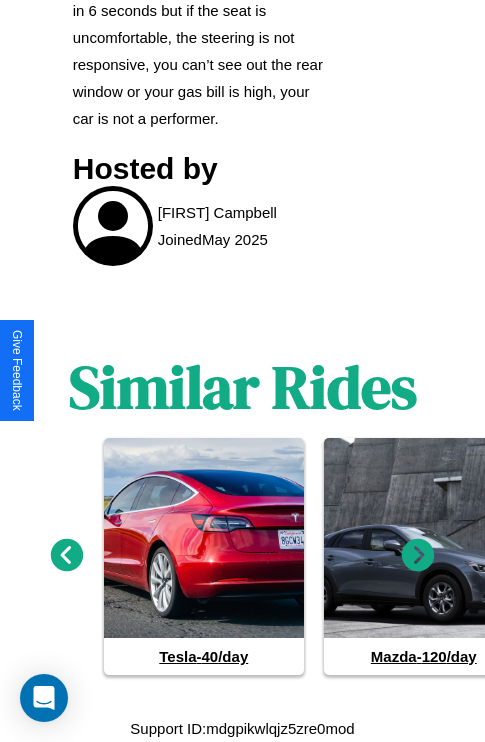 click 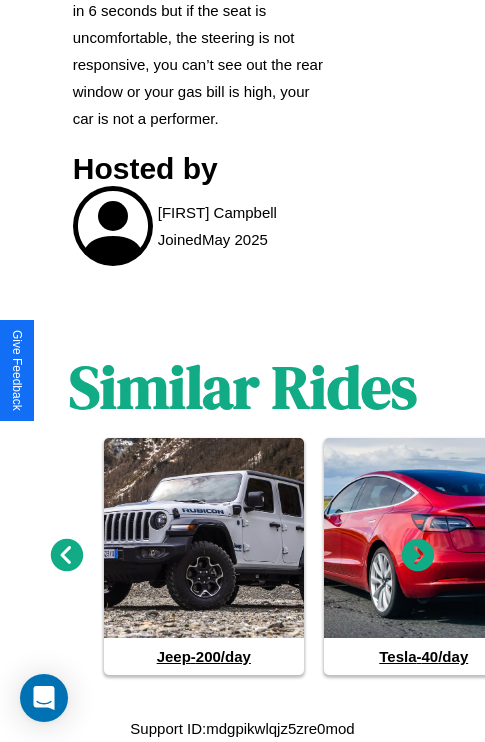 click 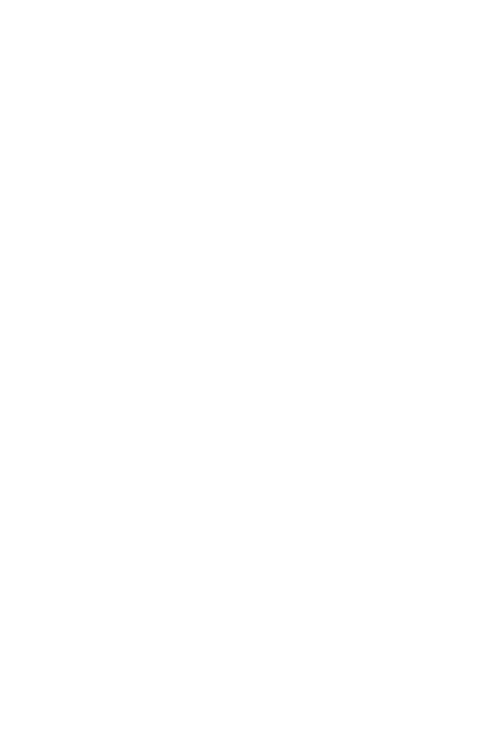 scroll, scrollTop: 0, scrollLeft: 0, axis: both 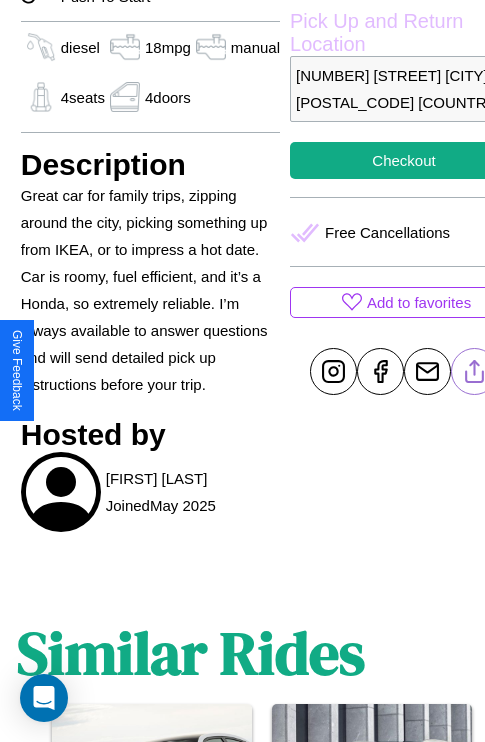click 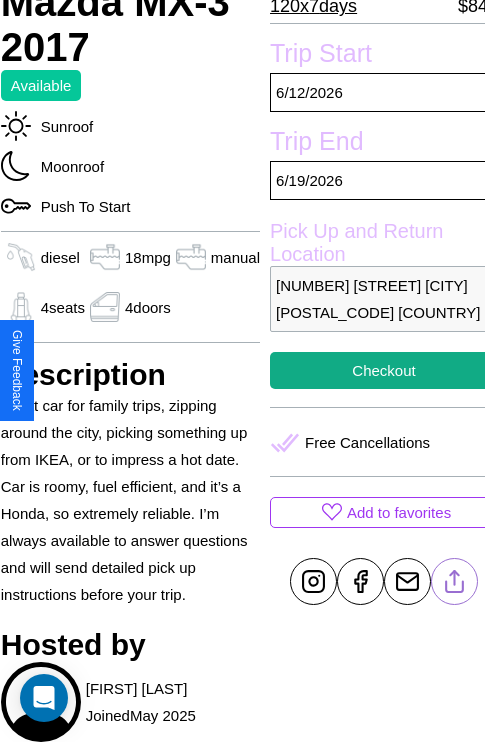 scroll, scrollTop: 497, scrollLeft: 72, axis: both 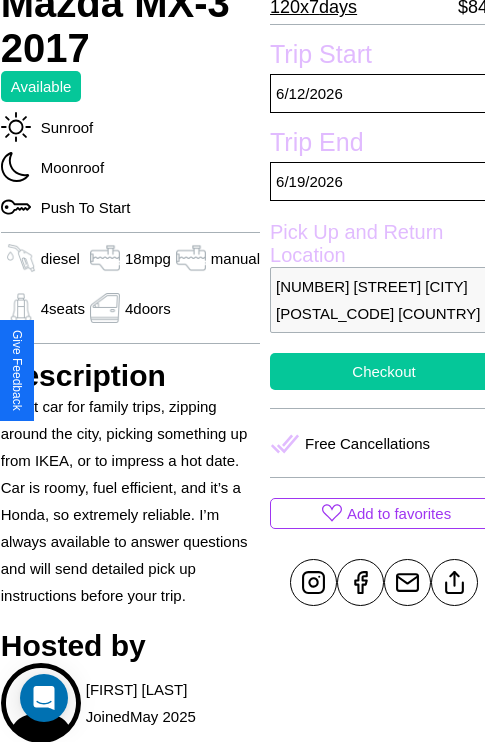click on "Checkout" at bounding box center [384, 371] 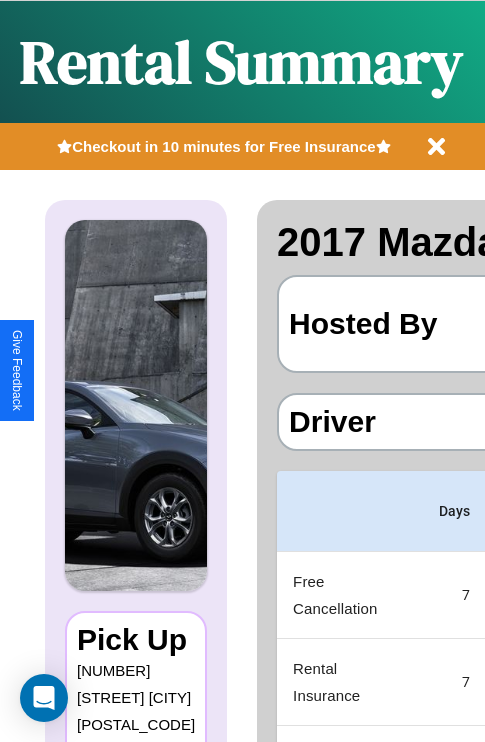 scroll, scrollTop: 0, scrollLeft: 378, axis: horizontal 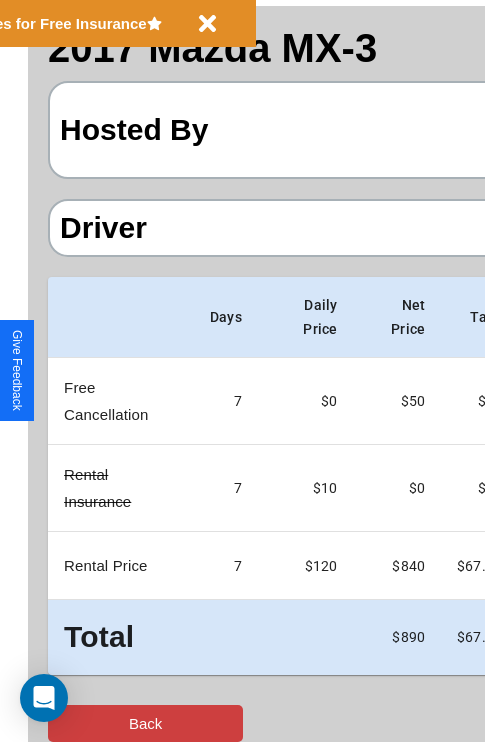 click on "Back" at bounding box center [145, 723] 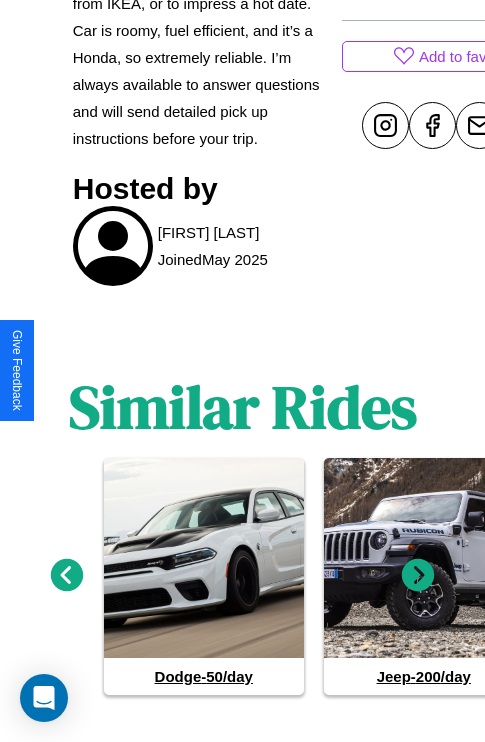 scroll, scrollTop: 974, scrollLeft: 0, axis: vertical 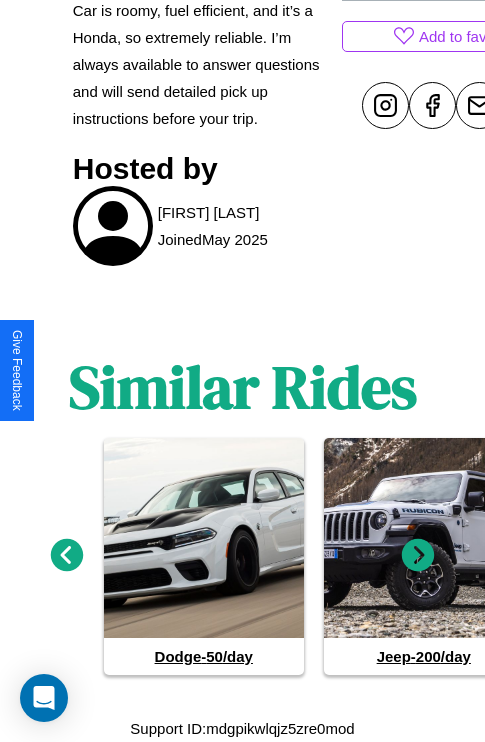 click 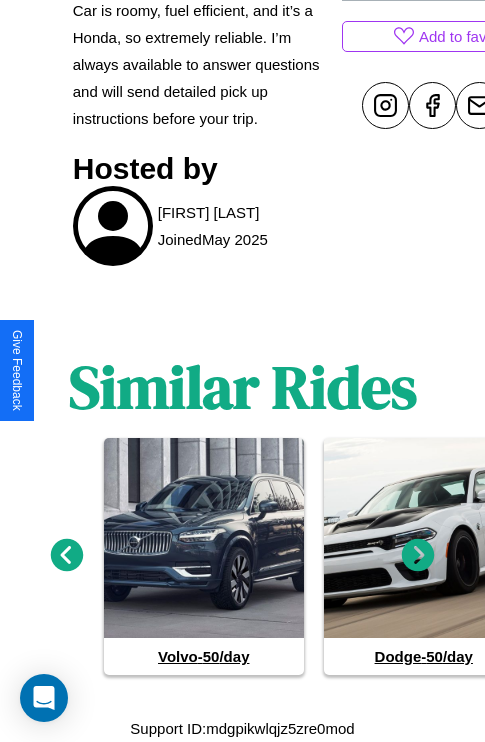 click 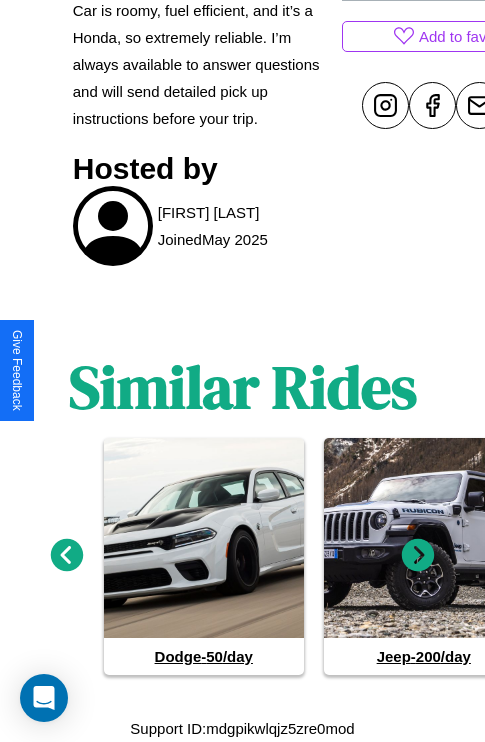 click 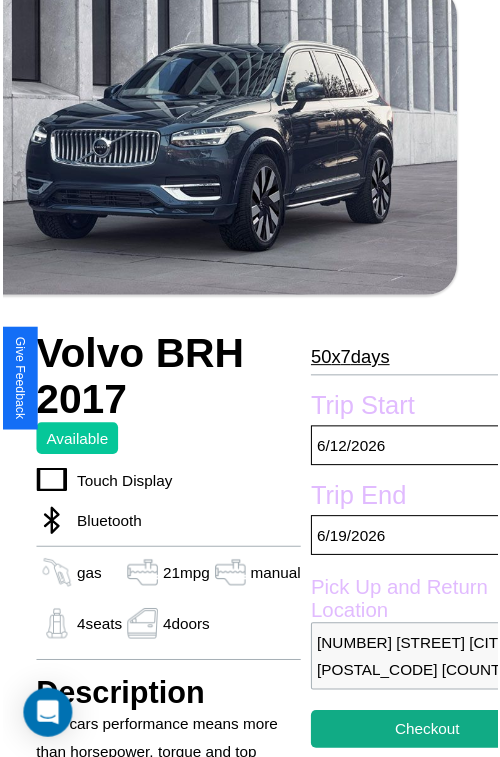 scroll, scrollTop: 160, scrollLeft: 68, axis: both 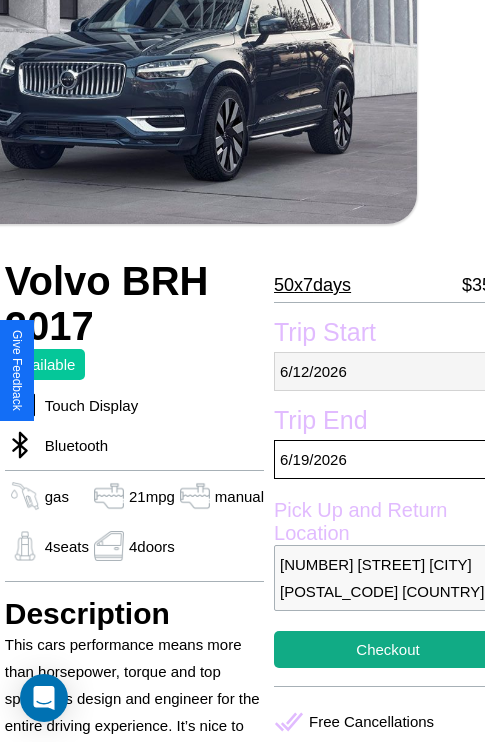 click on "[DATE]" at bounding box center (388, 371) 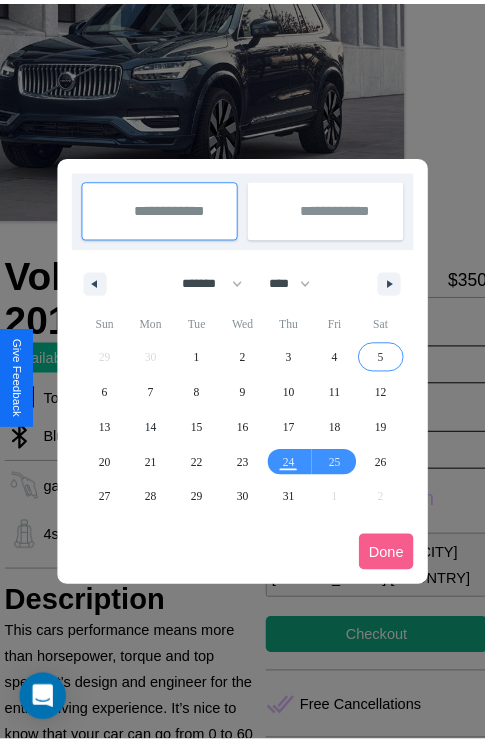 scroll, scrollTop: 0, scrollLeft: 68, axis: horizontal 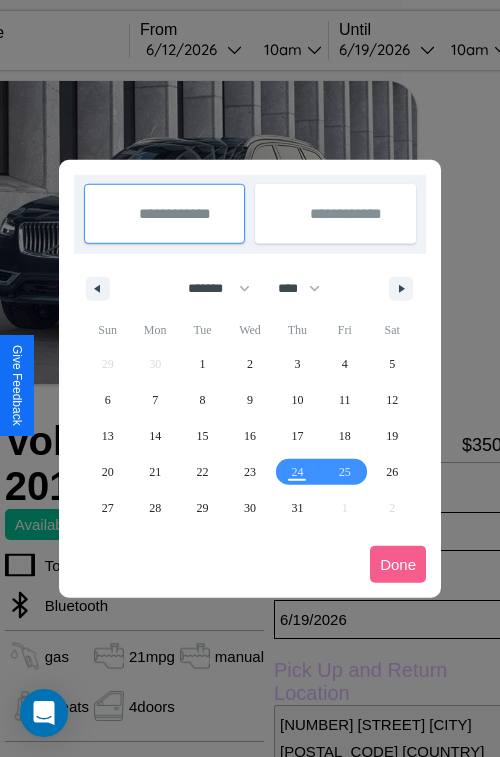 click at bounding box center (250, 378) 